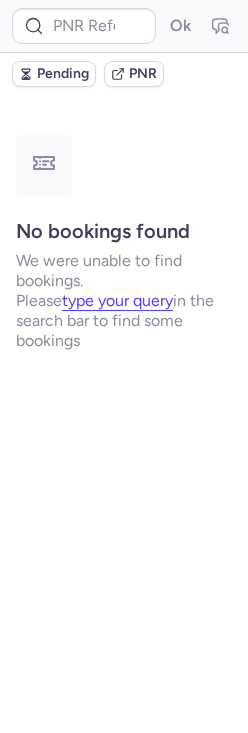 scroll, scrollTop: 0, scrollLeft: 0, axis: both 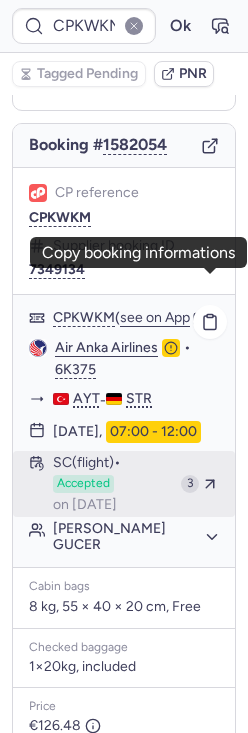 click on "SC   (flight)  Accepted  on [DATE]" at bounding box center [113, 484] 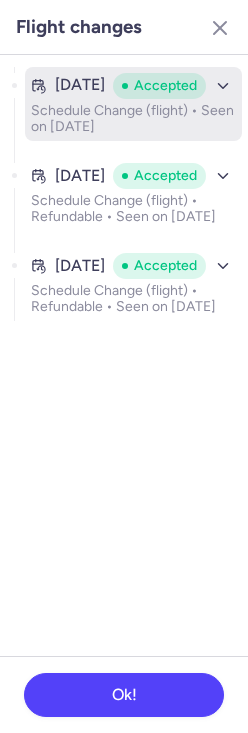click on "Schedule Change (flight) •  Seen on [DATE]" at bounding box center [133, 119] 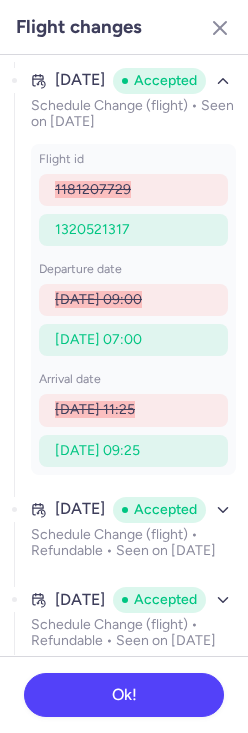 scroll, scrollTop: 36, scrollLeft: 0, axis: vertical 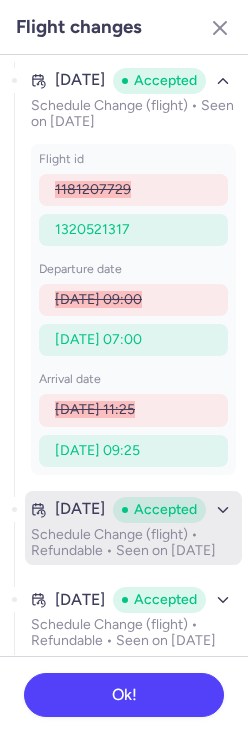 click on "Schedule Change (flight) • Refundable • Seen on [DATE]" at bounding box center (133, 543) 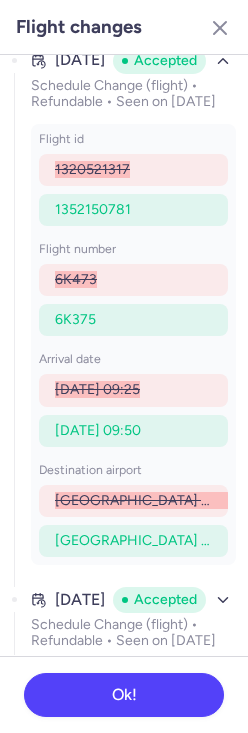 scroll, scrollTop: 485, scrollLeft: 0, axis: vertical 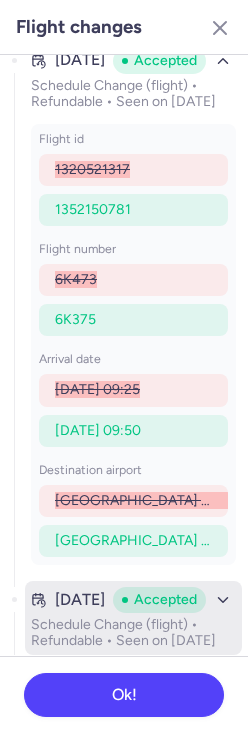 click on "Accepted" at bounding box center (159, 600) 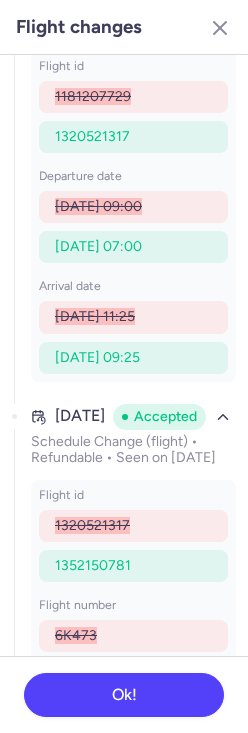 scroll, scrollTop: 0, scrollLeft: 0, axis: both 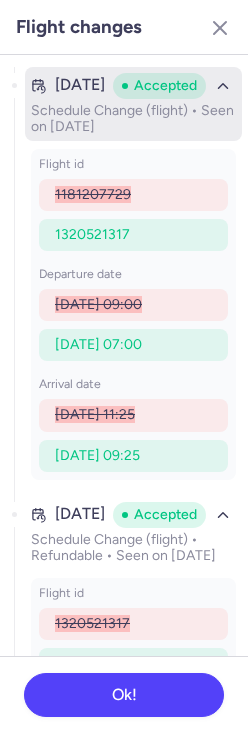 click 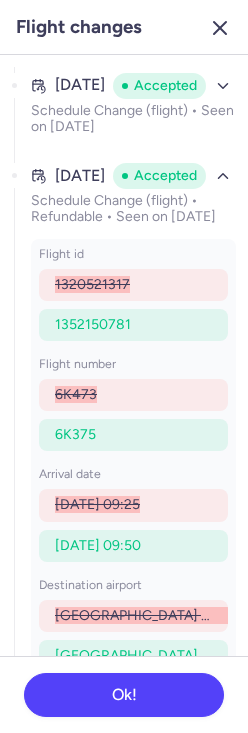 click 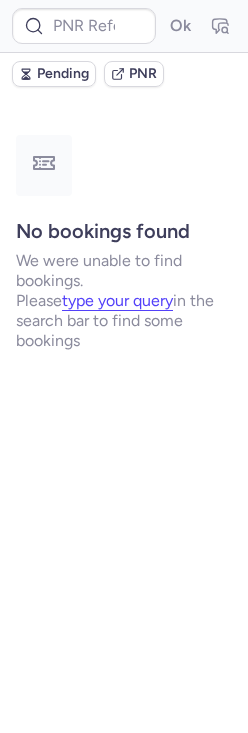 scroll, scrollTop: 0, scrollLeft: 0, axis: both 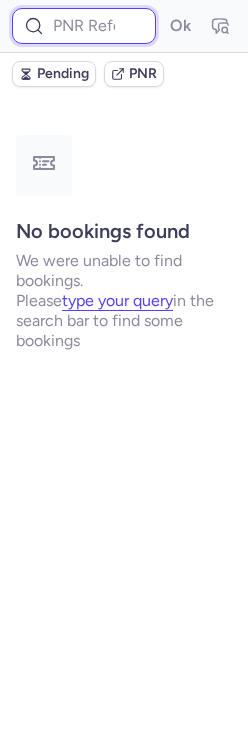 click at bounding box center (84, 26) 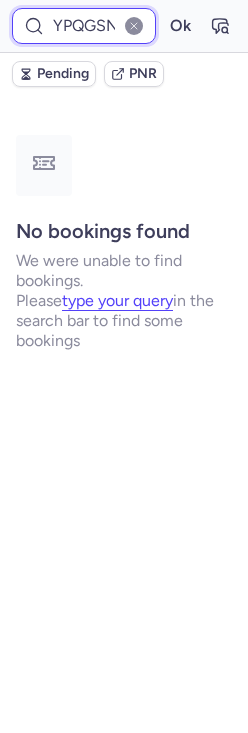 scroll, scrollTop: 0, scrollLeft: 3, axis: horizontal 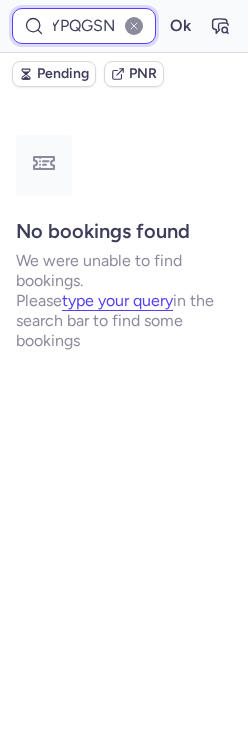 type on "YPQGSN" 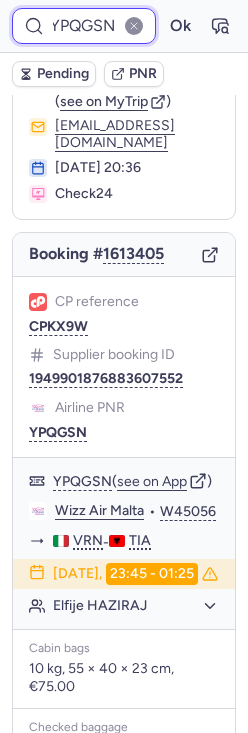scroll, scrollTop: 81, scrollLeft: 0, axis: vertical 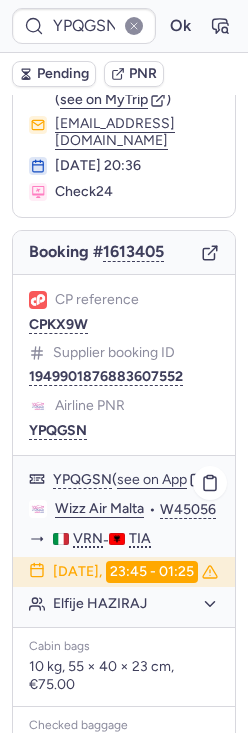 click on "Elfije HAZIRAJ" 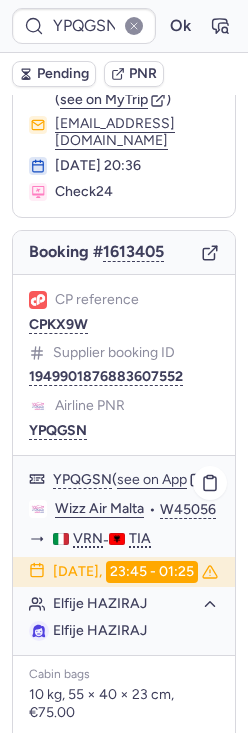 click on "Elfije HAZIRAJ" 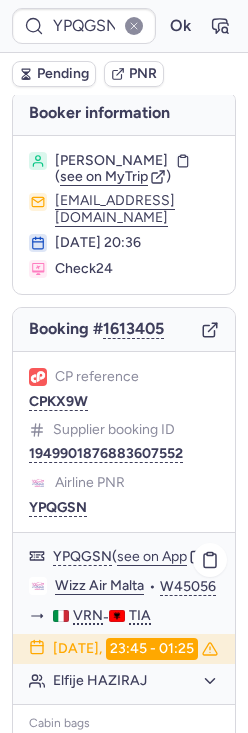 scroll, scrollTop: 0, scrollLeft: 0, axis: both 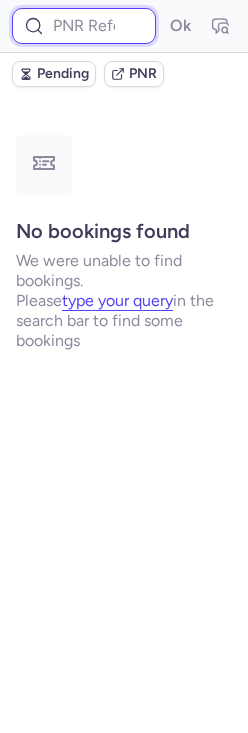 click at bounding box center (84, 26) 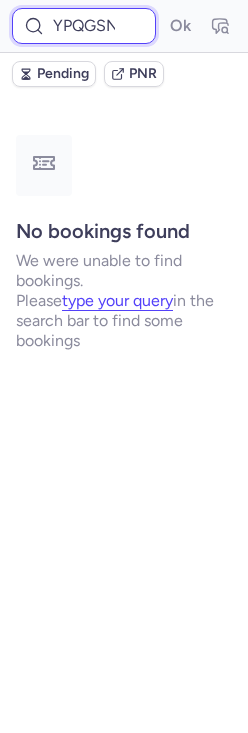scroll, scrollTop: 0, scrollLeft: 3, axis: horizontal 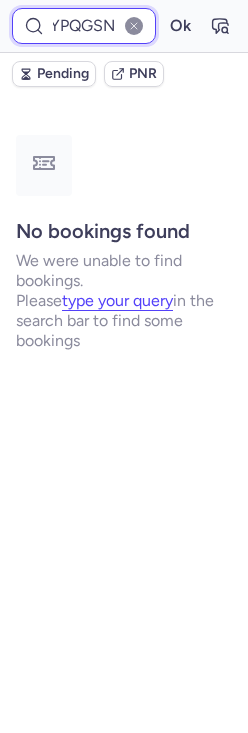 click on "Ok" at bounding box center (180, 26) 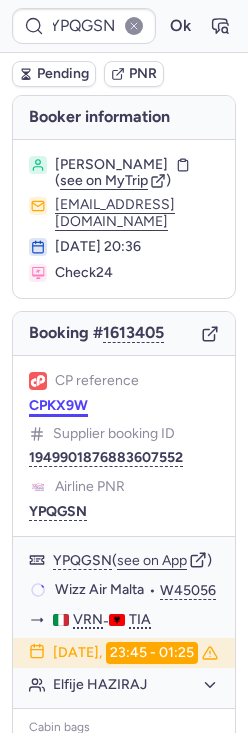 click on "CPKX9W" at bounding box center [58, 406] 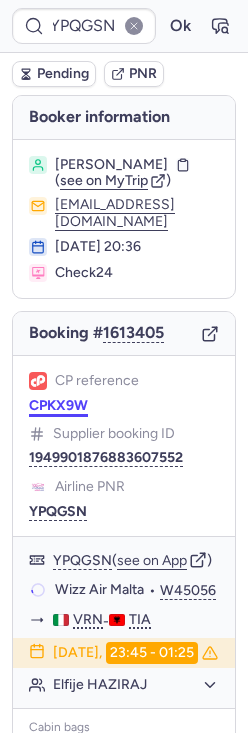 scroll, scrollTop: 0, scrollLeft: 0, axis: both 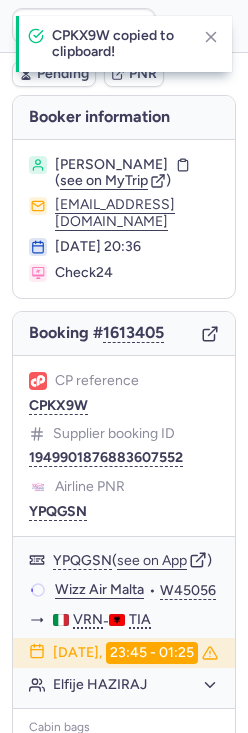 type on "CPKX9W" 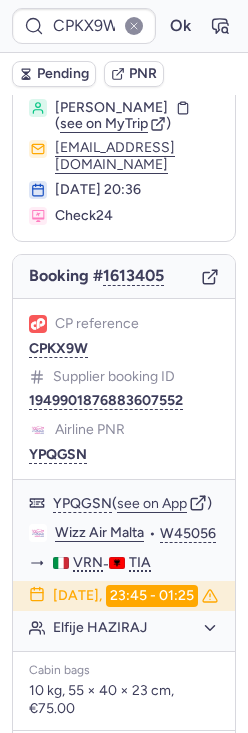 scroll, scrollTop: 65, scrollLeft: 0, axis: vertical 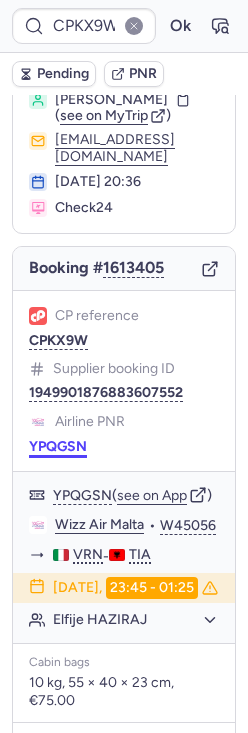 click on "YPQGSN" at bounding box center [58, 447] 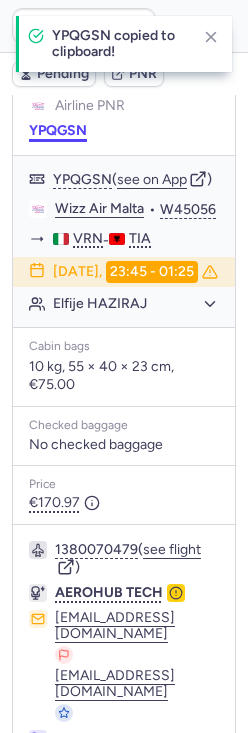 scroll, scrollTop: 443, scrollLeft: 0, axis: vertical 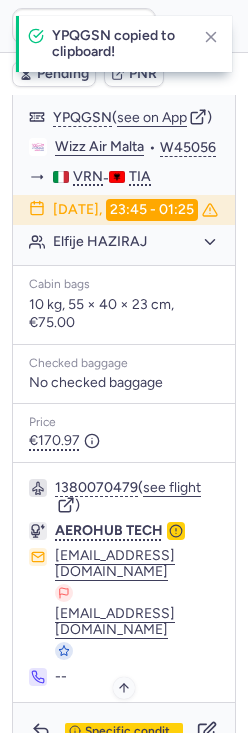 click on "Specific conditions" at bounding box center [132, 732] 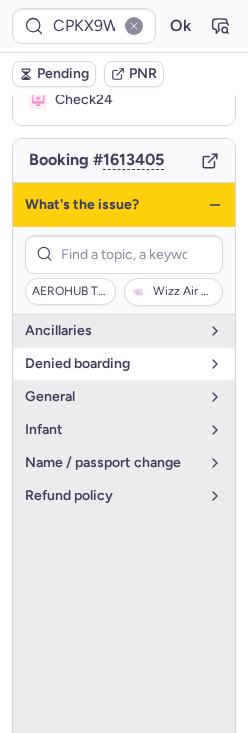 scroll, scrollTop: 170, scrollLeft: 0, axis: vertical 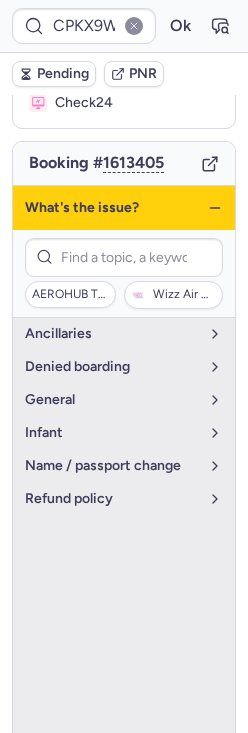 click 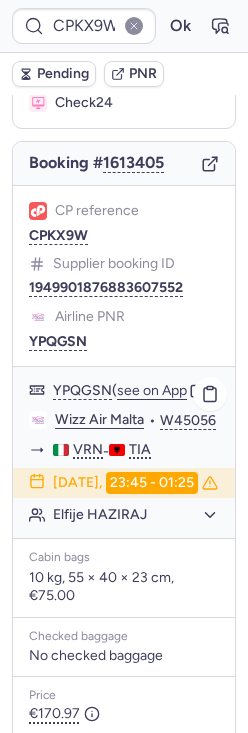 click on "Wizz Air Malta" 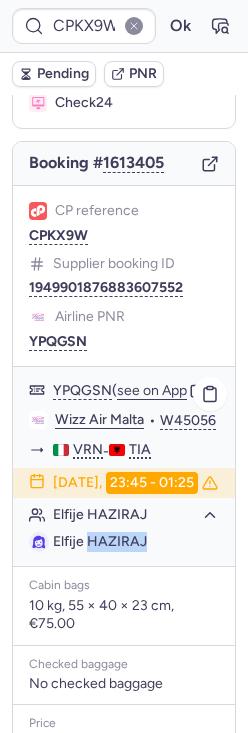 drag, startPoint x: 89, startPoint y: 579, endPoint x: 171, endPoint y: 579, distance: 82 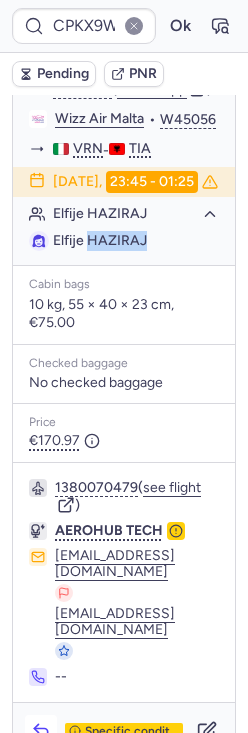 click at bounding box center [41, 731] 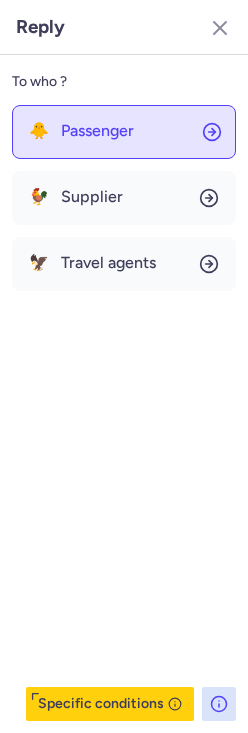 click on "Passenger" at bounding box center [97, 131] 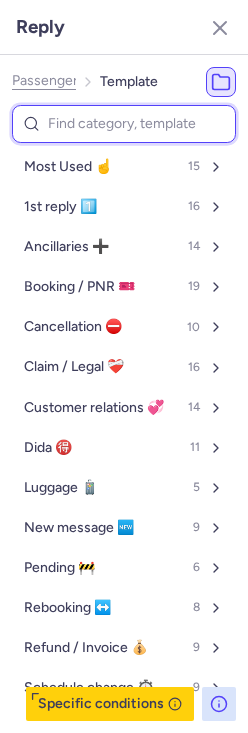 type on "w" 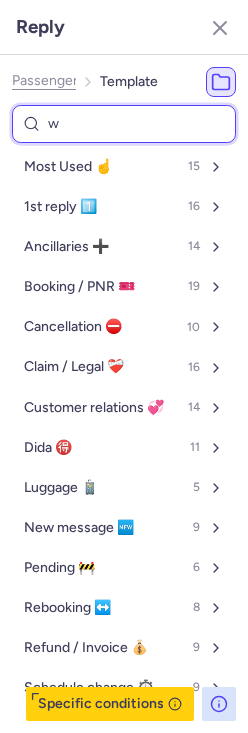 select on "en" 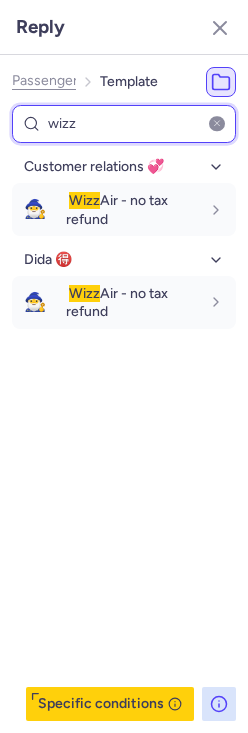 type on "wizz" 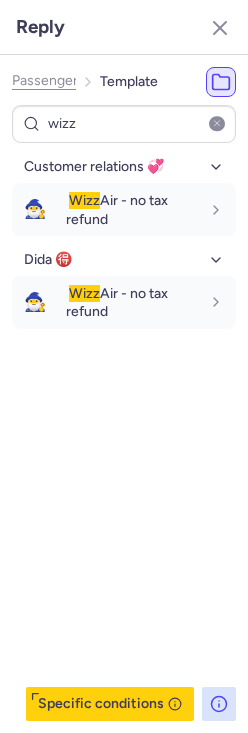 click at bounding box center [217, 124] 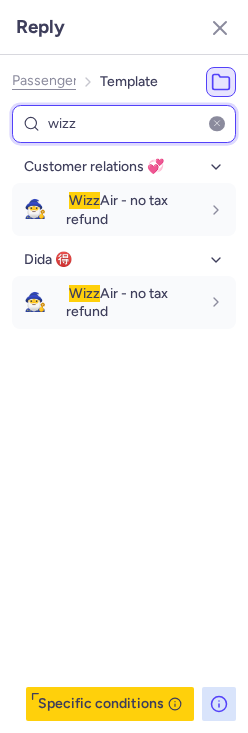 type 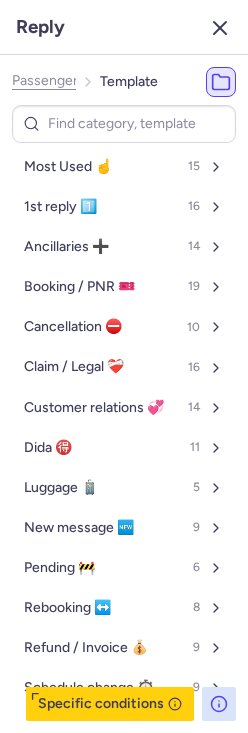 click 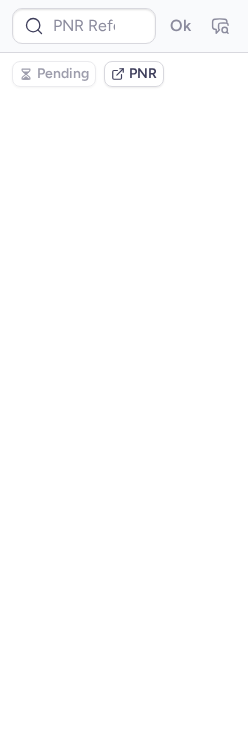 scroll, scrollTop: 0, scrollLeft: 0, axis: both 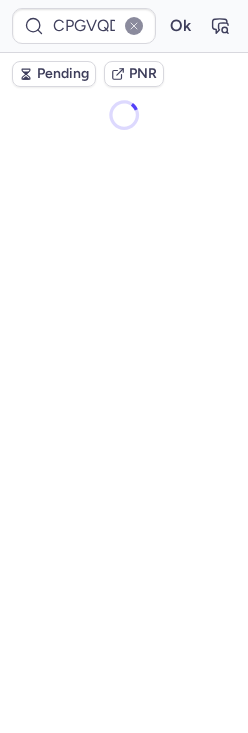 type on "CPNULQ" 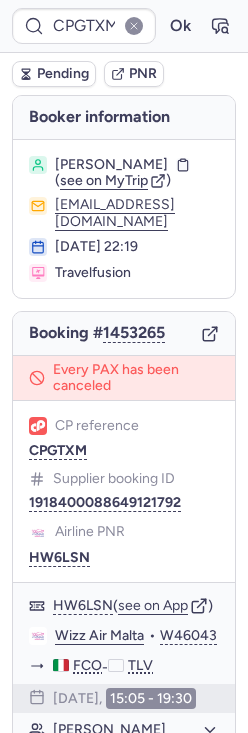type on "CPEEFC" 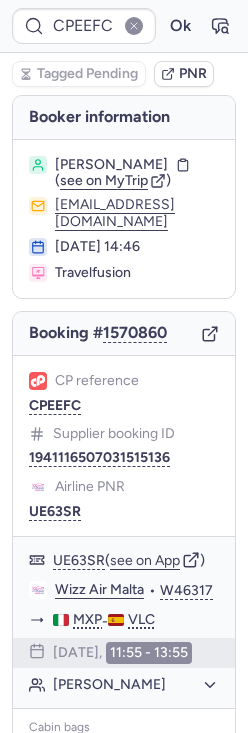scroll, scrollTop: 443, scrollLeft: 0, axis: vertical 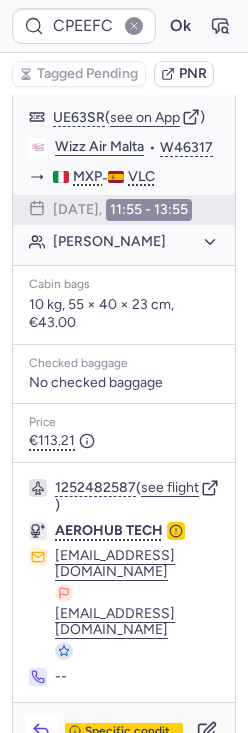 click 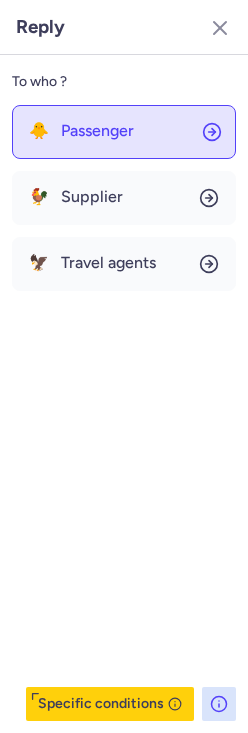 click on "🐥 Passenger" 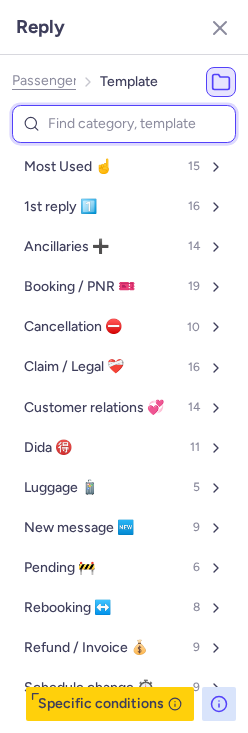 scroll, scrollTop: 25, scrollLeft: 0, axis: vertical 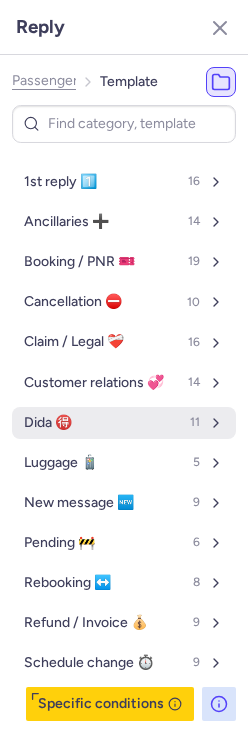 click on "Dida 🉐 11" at bounding box center (124, 423) 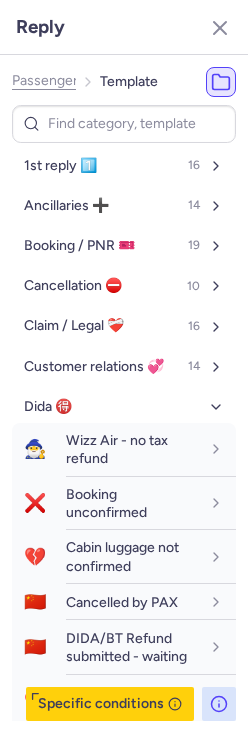 scroll, scrollTop: 0, scrollLeft: 0, axis: both 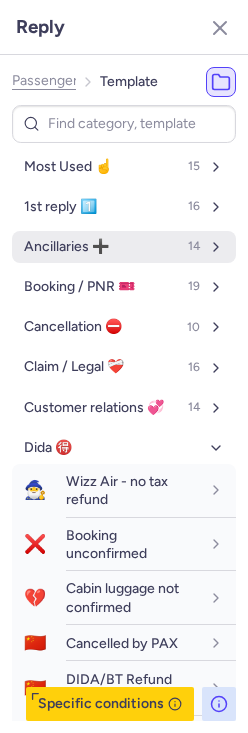 click on "Ancillaries ➕" at bounding box center (66, 247) 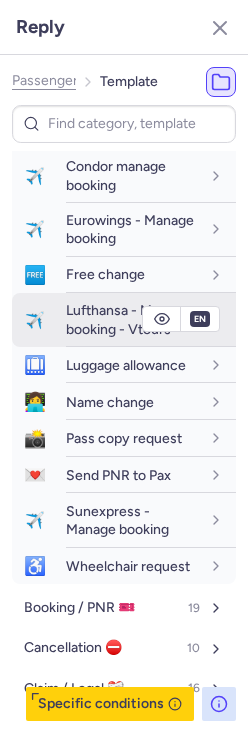 scroll, scrollTop: 291, scrollLeft: 0, axis: vertical 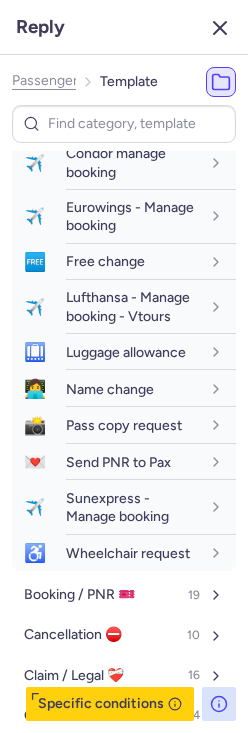 click 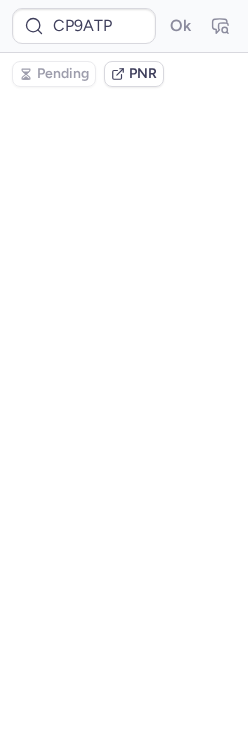 scroll, scrollTop: 0, scrollLeft: 0, axis: both 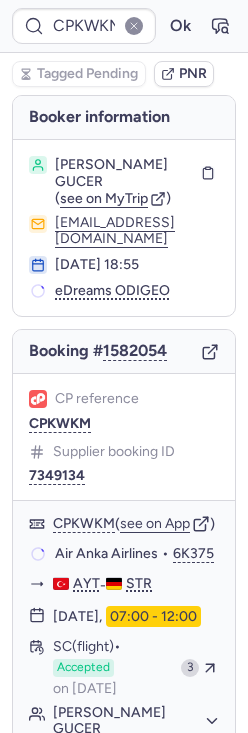 type on "CPYS6U" 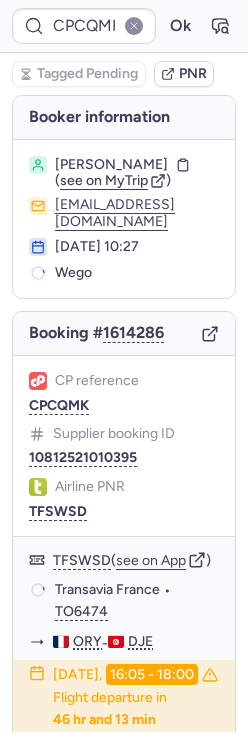 type on "CPKVC4" 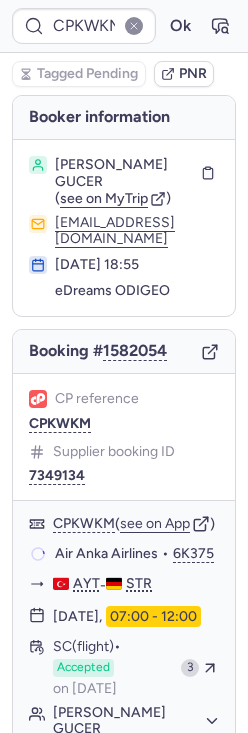 type on "CPYS6U" 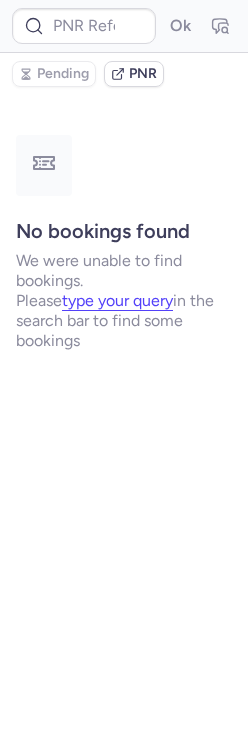type on "CP9ATP" 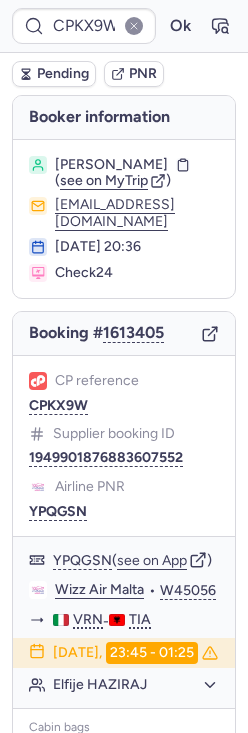 type on "CP7PX4" 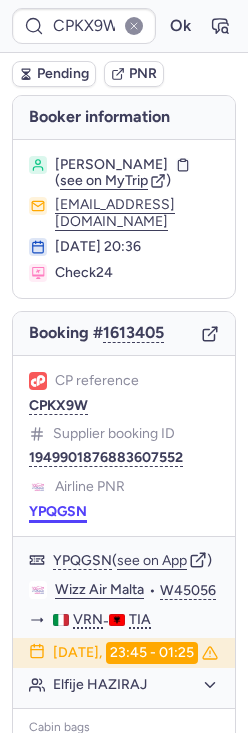 click on "YPQGSN" at bounding box center (58, 512) 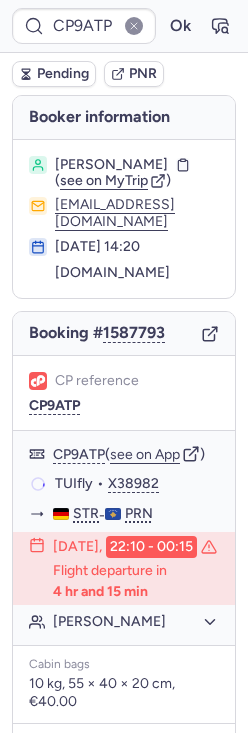 type on "CPKX9W" 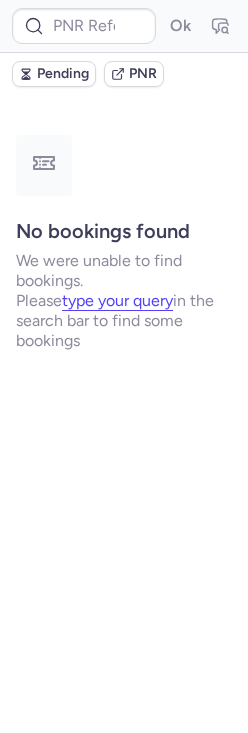 type on "CPKWKM" 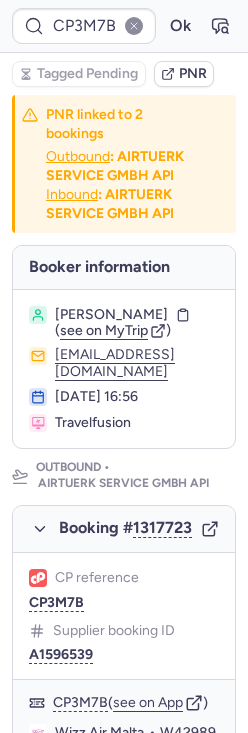 type on "CPLNOE" 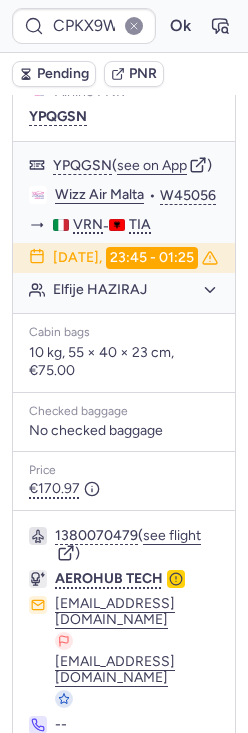 scroll, scrollTop: 443, scrollLeft: 0, axis: vertical 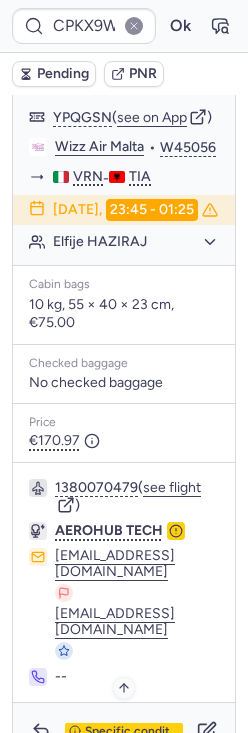 click on "Specific conditions" at bounding box center (132, 732) 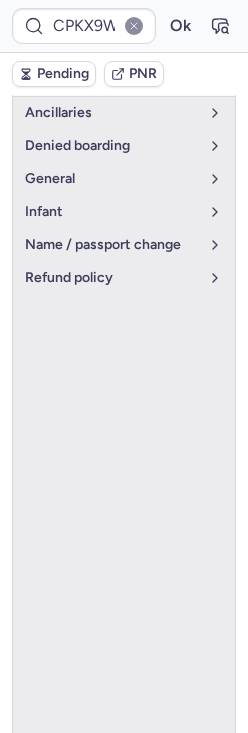 scroll, scrollTop: 386, scrollLeft: 0, axis: vertical 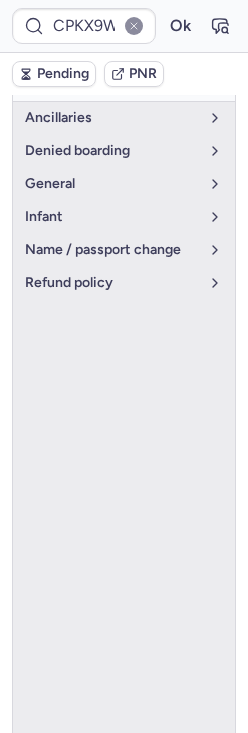 click on "refund policy" at bounding box center (124, 283) 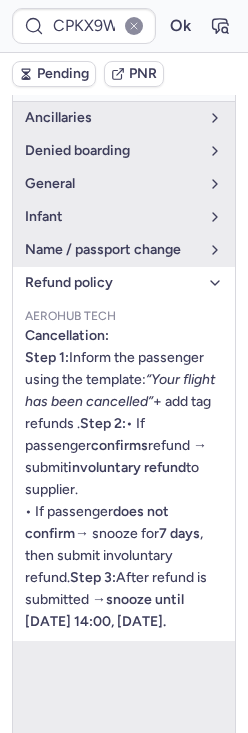 click on "refund policy" at bounding box center (112, 283) 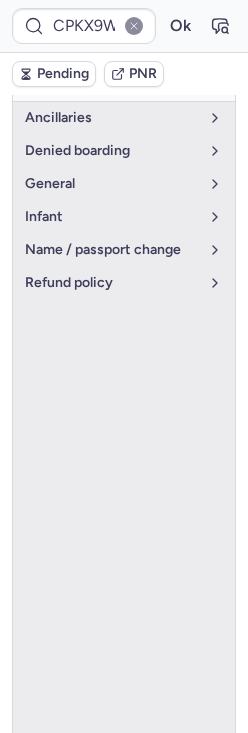 type on "CPEEFC" 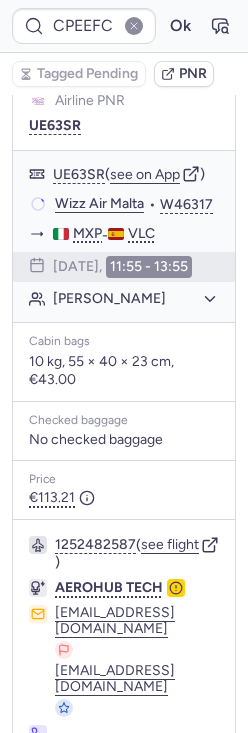 scroll, scrollTop: 443, scrollLeft: 0, axis: vertical 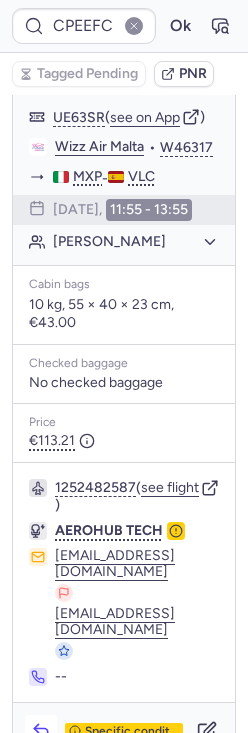 click 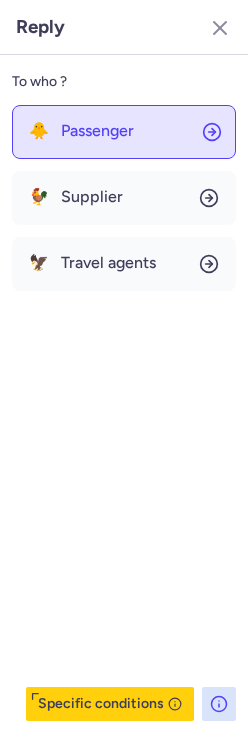 click on "Passenger" at bounding box center [97, 131] 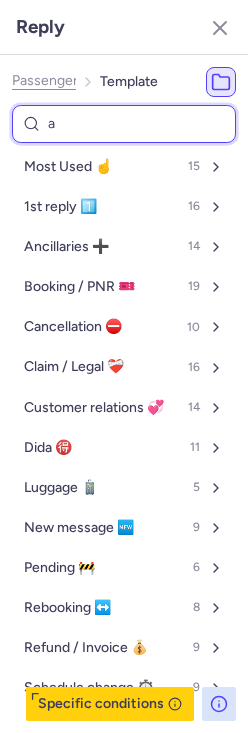 type on "ad" 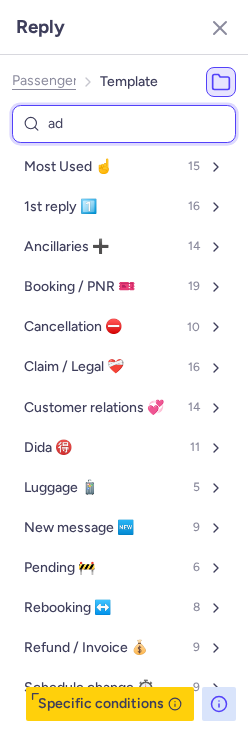 select on "en" 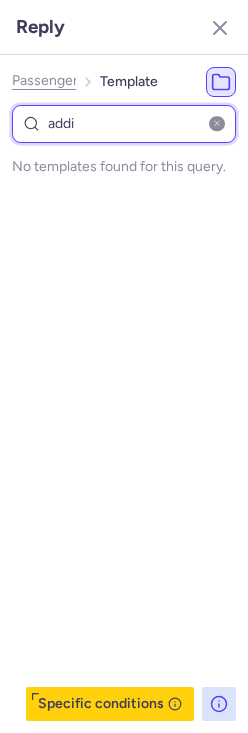 type on "add" 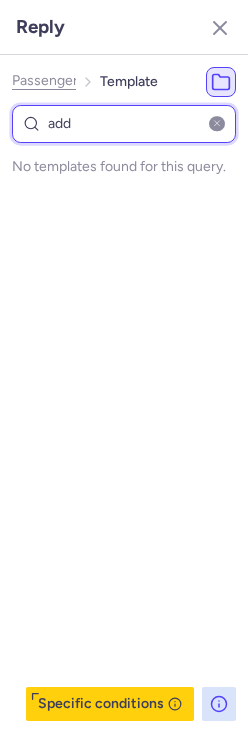 select on "en" 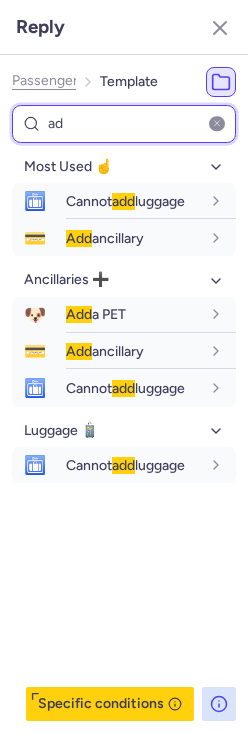 type on "a" 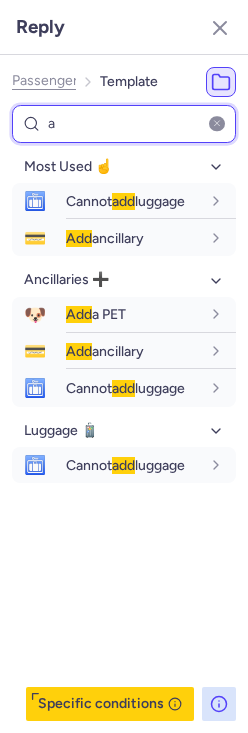 type 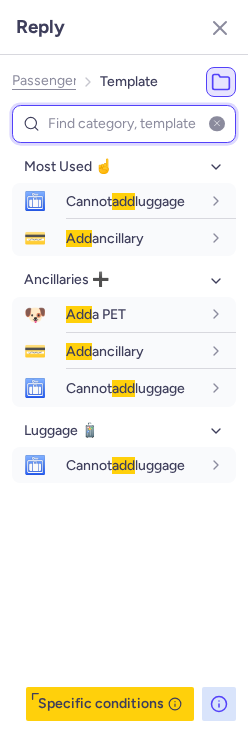 select on "en" 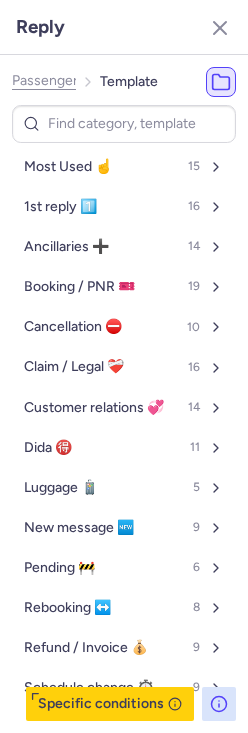 click on "Passenger" 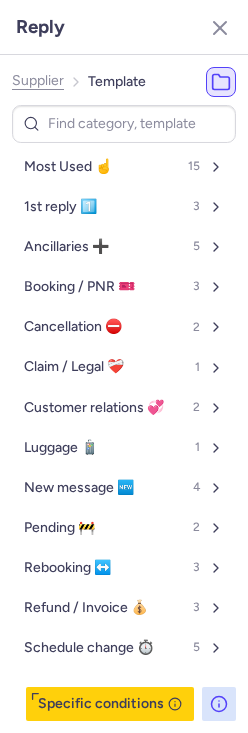 click on "Supplier" 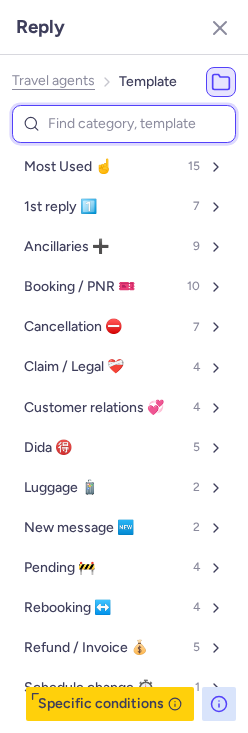 click at bounding box center [124, 124] 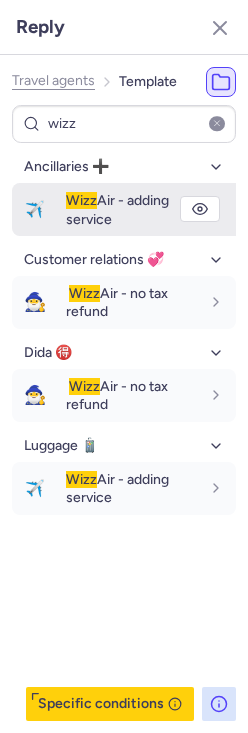 click on "Wizz  Air - adding service" at bounding box center [117, 209] 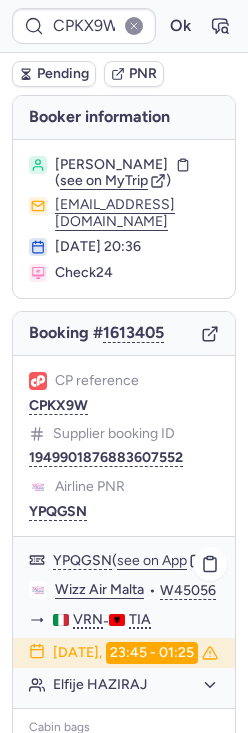 scroll, scrollTop: 443, scrollLeft: 0, axis: vertical 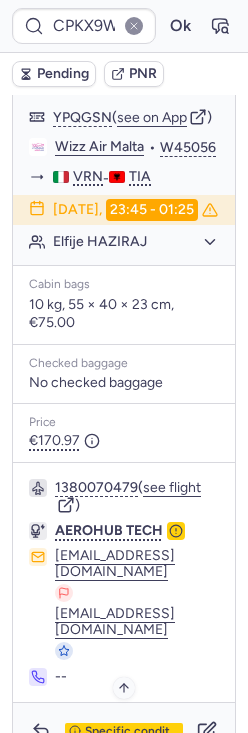 click on "Specific conditions" at bounding box center (132, 732) 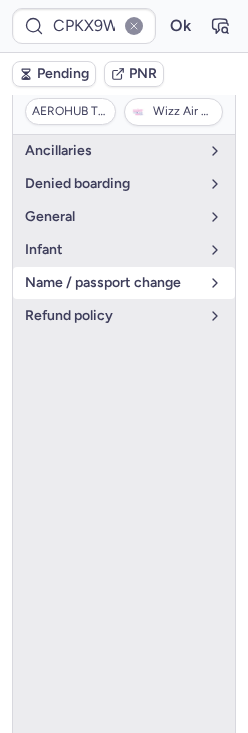 scroll, scrollTop: 352, scrollLeft: 0, axis: vertical 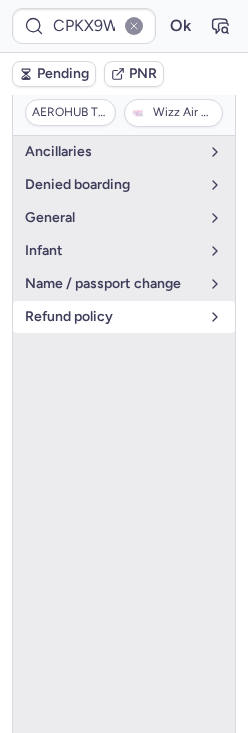 click on "refund policy" at bounding box center (112, 317) 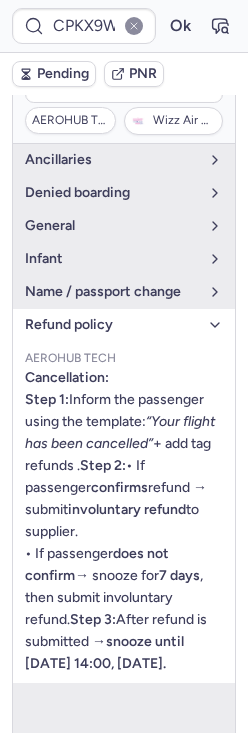 scroll, scrollTop: 329, scrollLeft: 0, axis: vertical 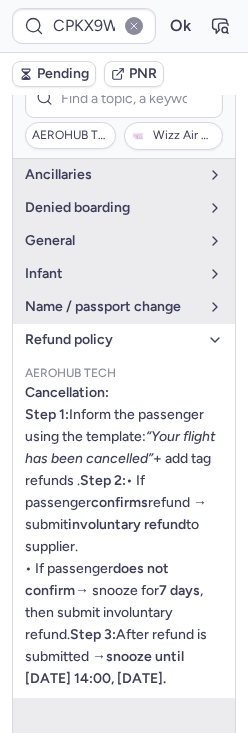 click on "refund policy" at bounding box center (112, 340) 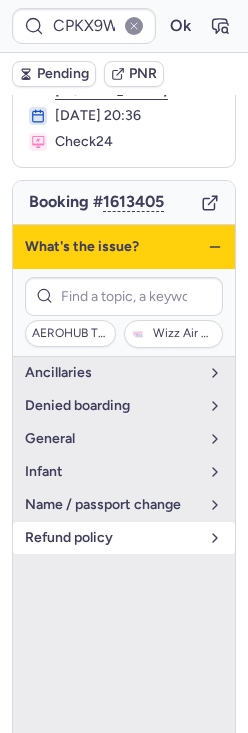 scroll, scrollTop: 126, scrollLeft: 0, axis: vertical 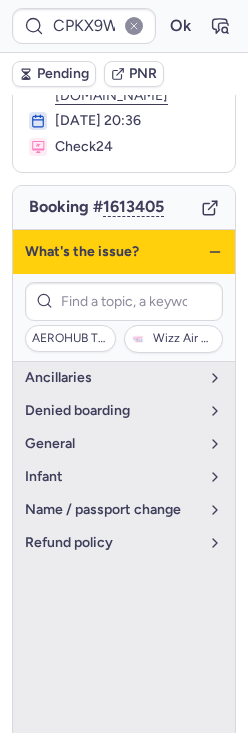 click 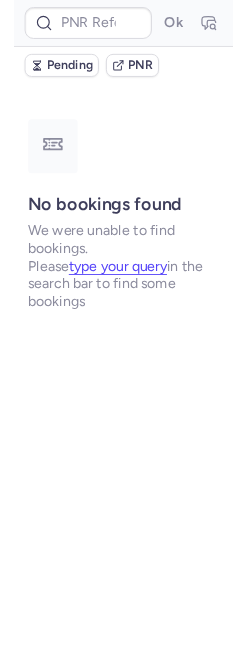 scroll, scrollTop: 0, scrollLeft: 0, axis: both 